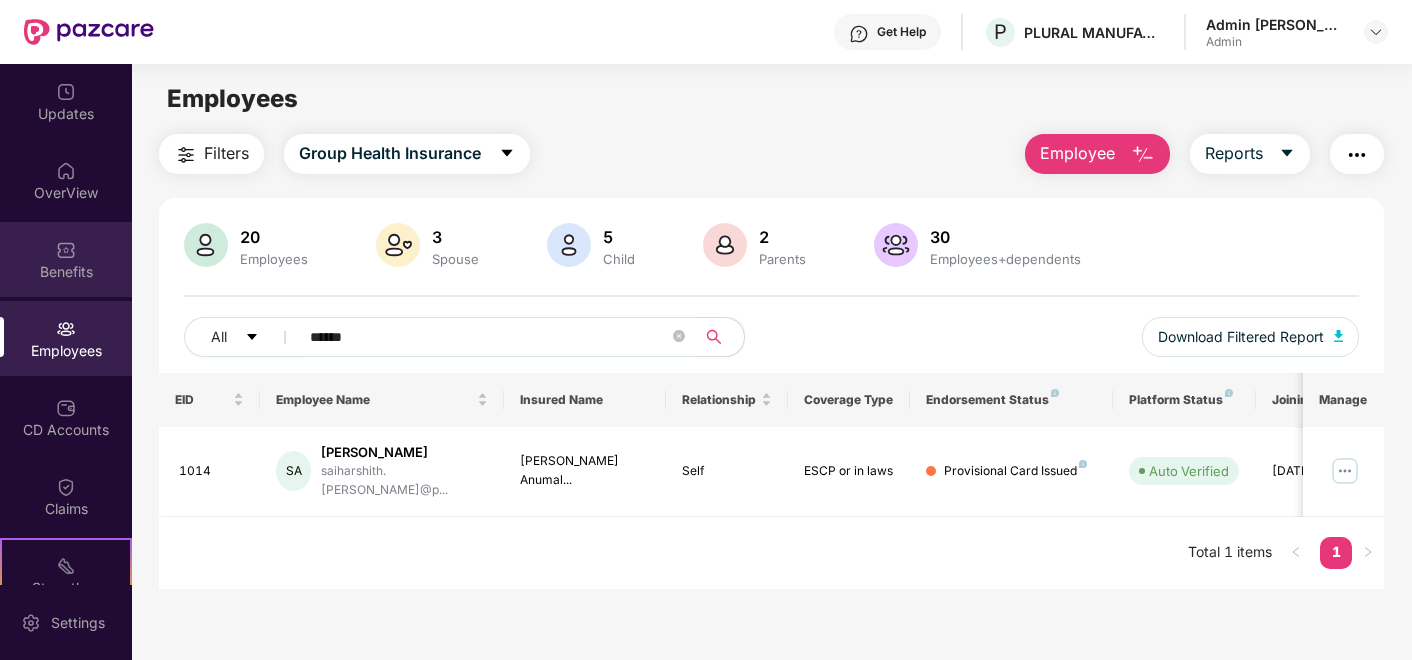 scroll, scrollTop: 0, scrollLeft: 0, axis: both 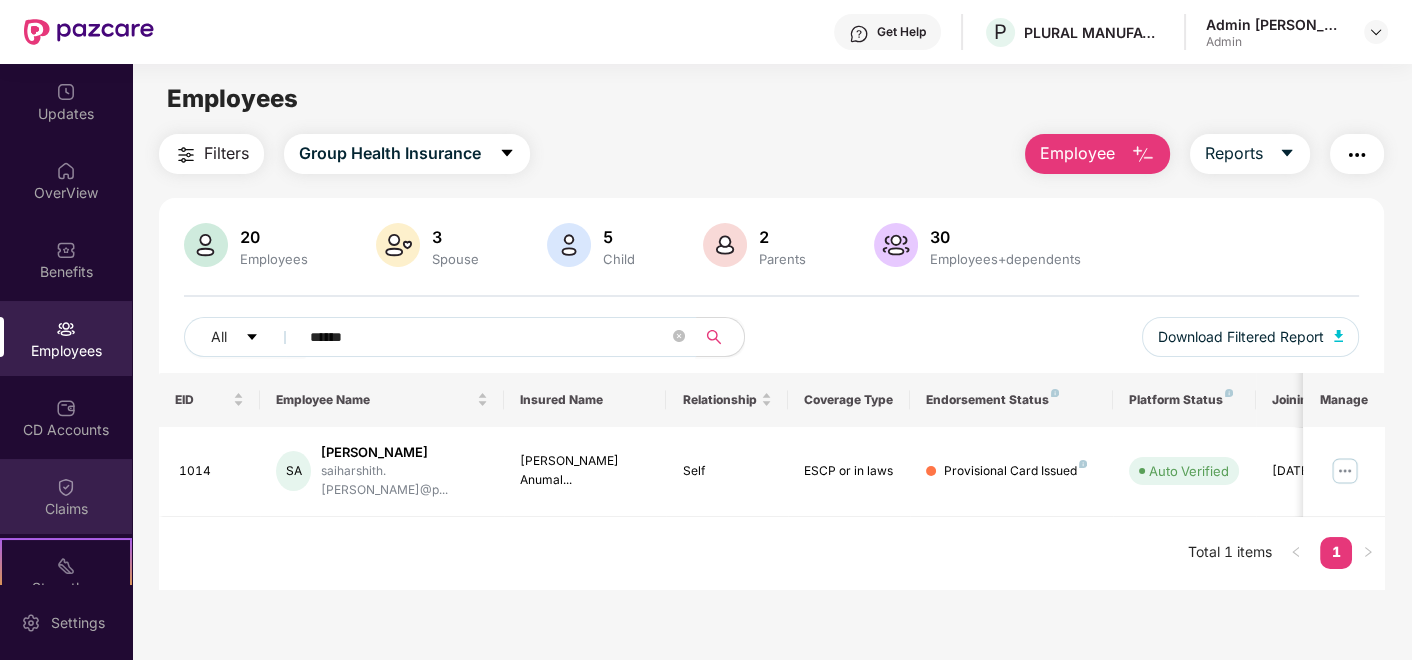 click at bounding box center (66, 487) 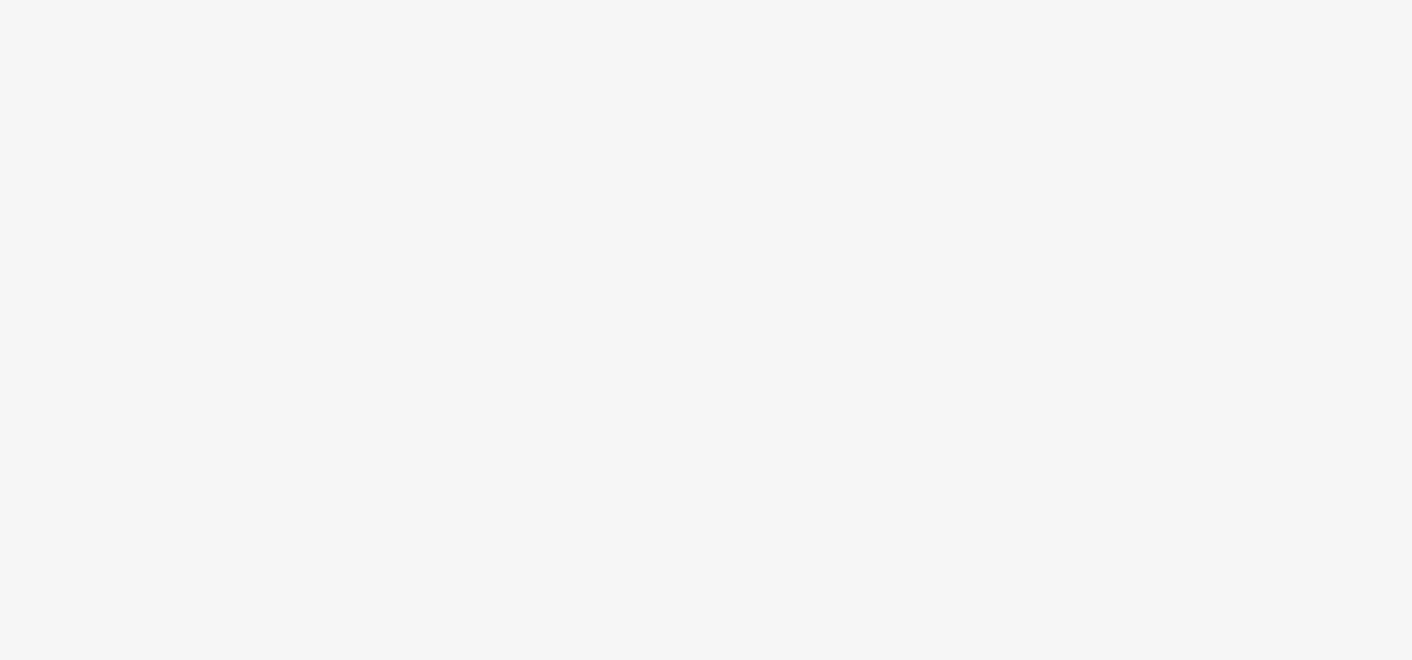 scroll, scrollTop: 0, scrollLeft: 0, axis: both 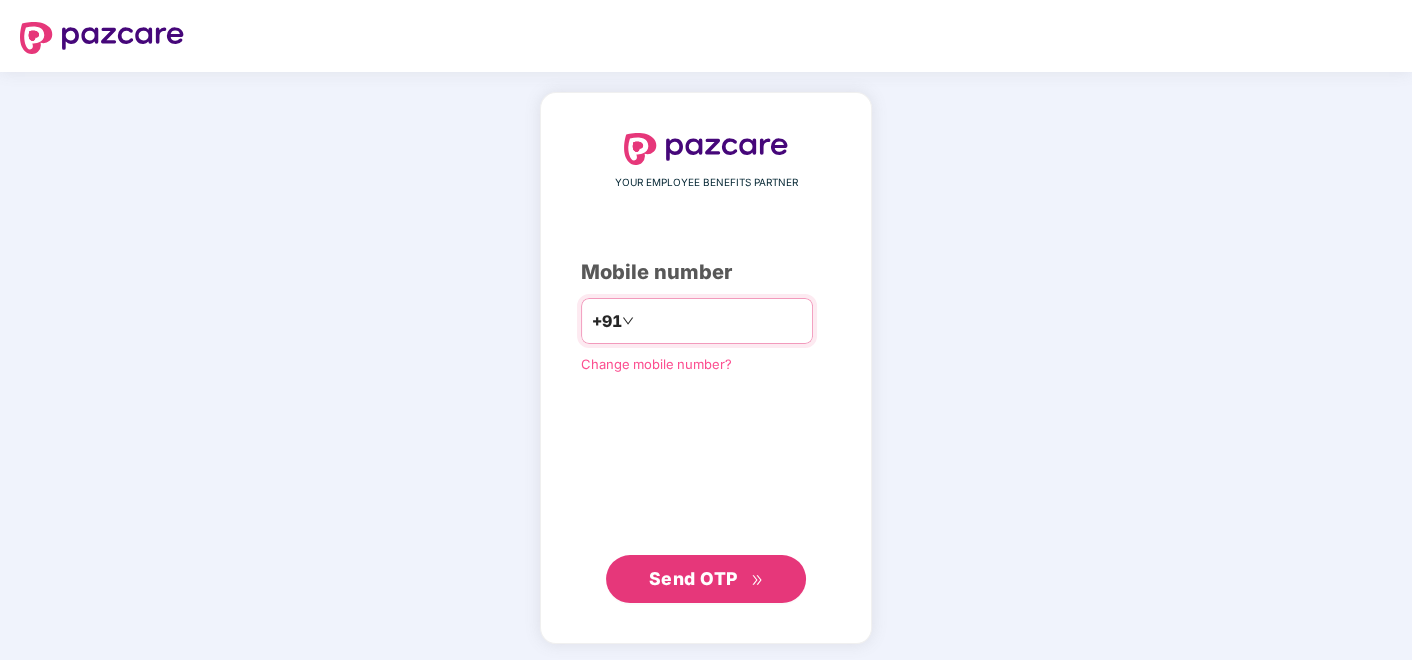 drag, startPoint x: 686, startPoint y: 312, endPoint x: 663, endPoint y: 299, distance: 26.41969 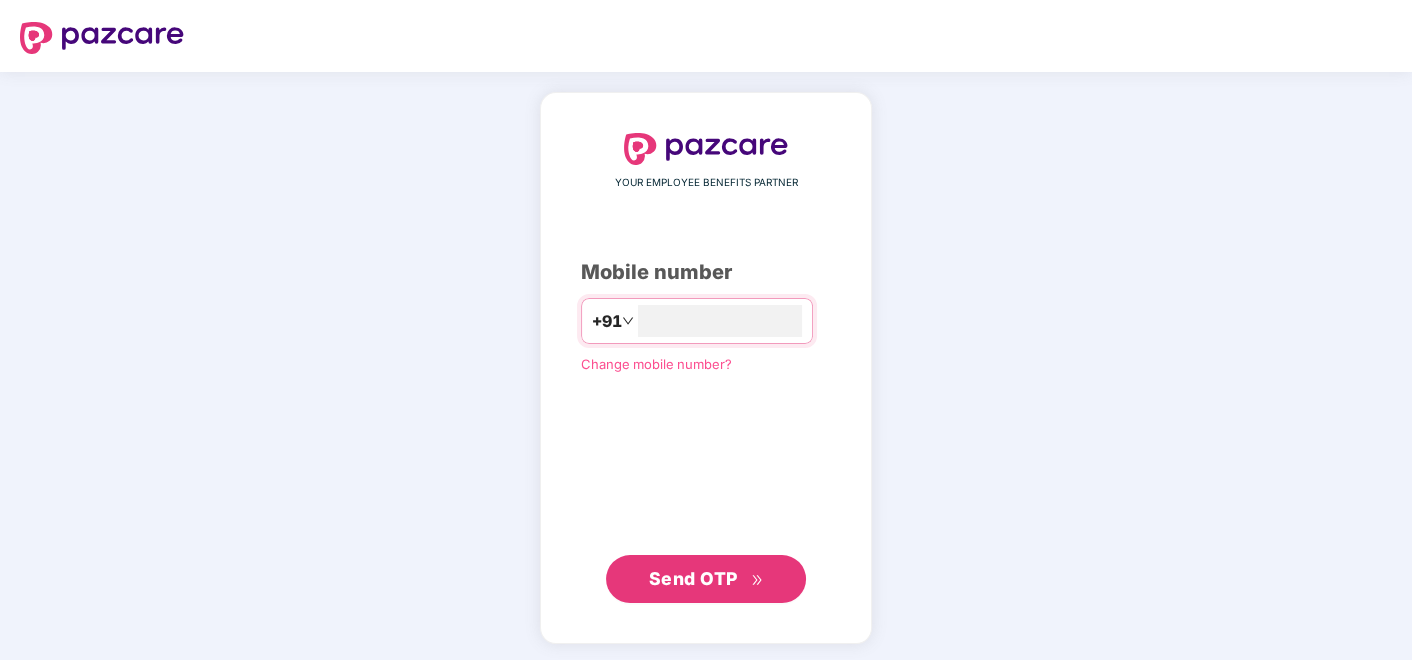type on "**********" 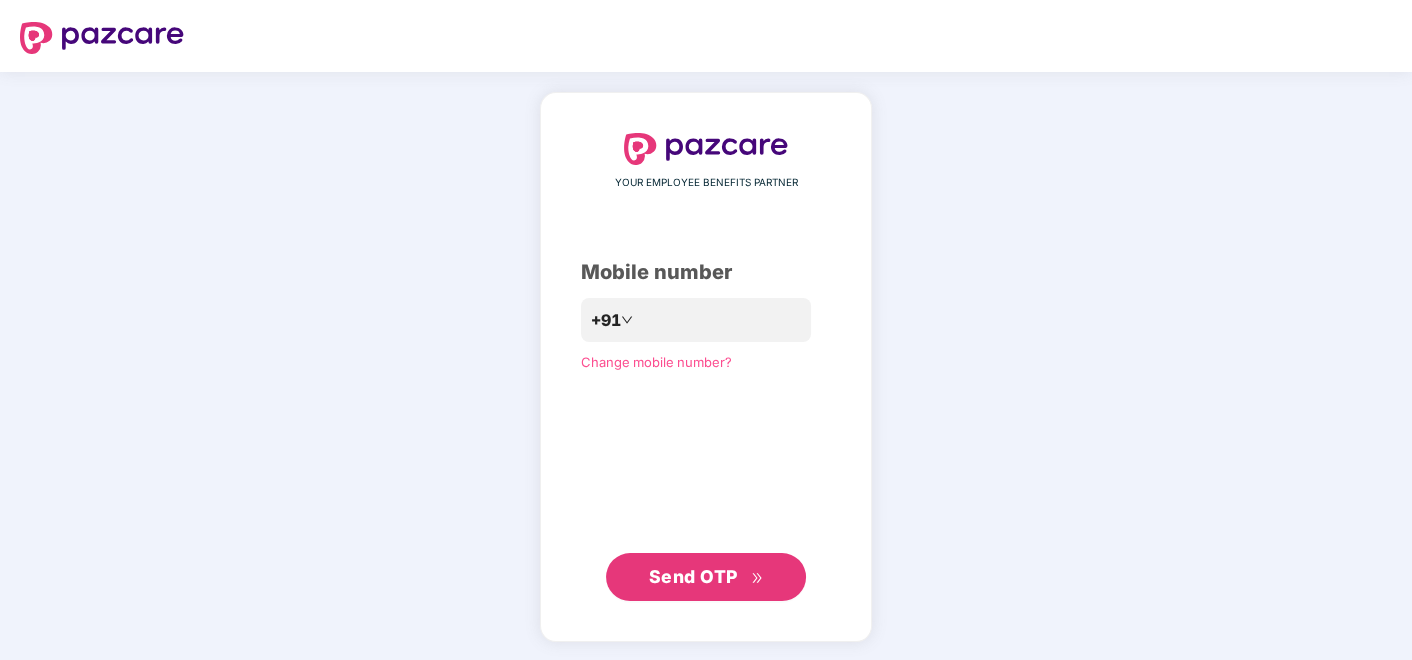 click on "Send OTP" at bounding box center (706, 577) 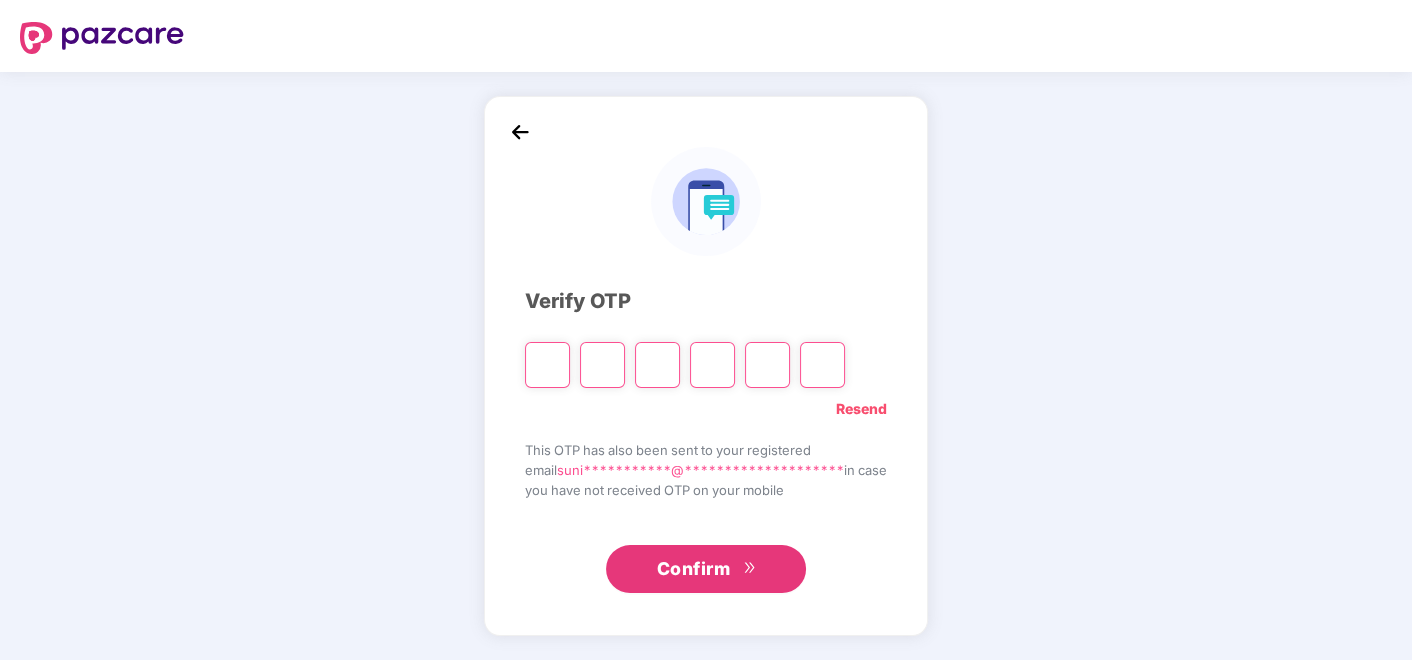 type on "*" 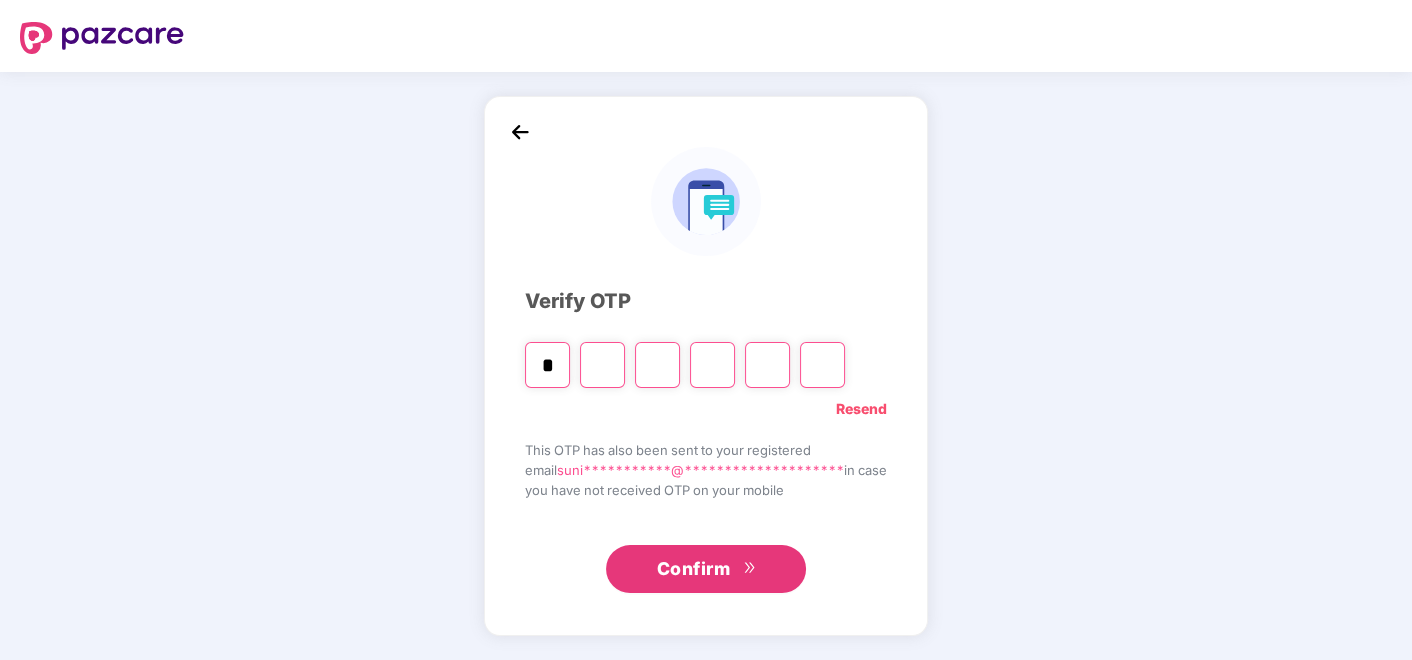 type on "*" 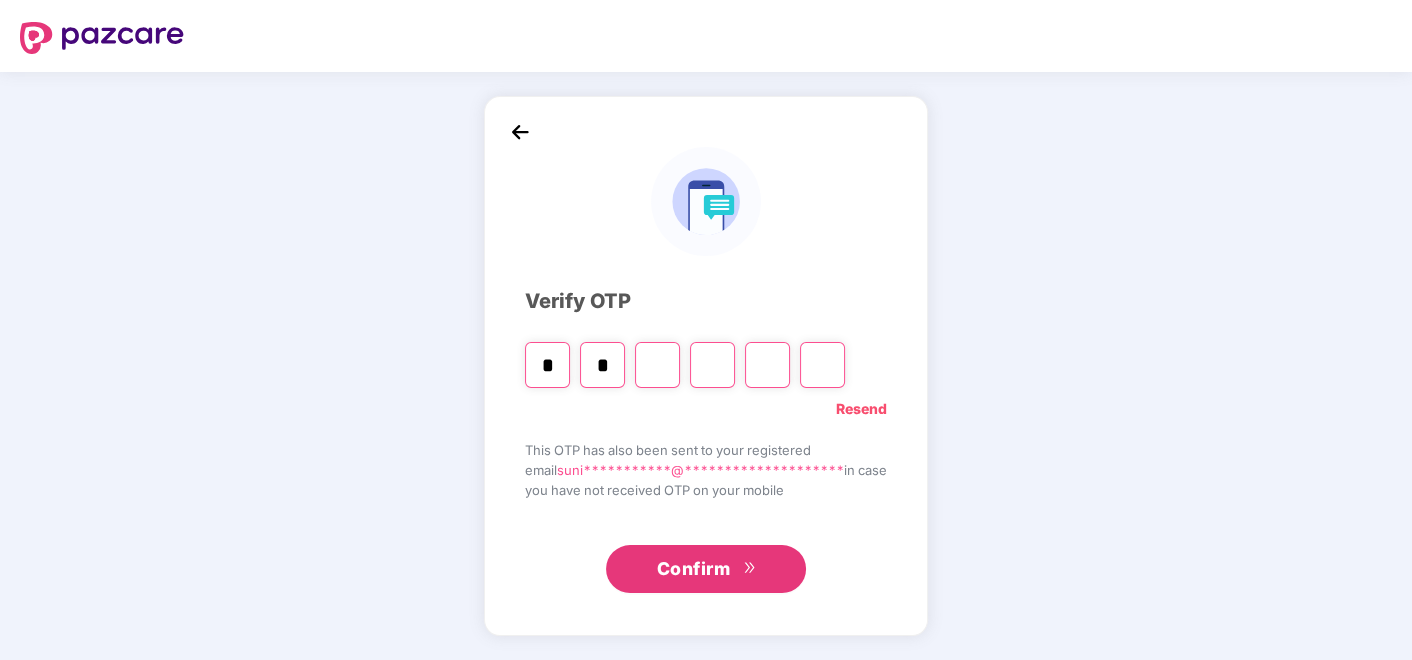 type on "*" 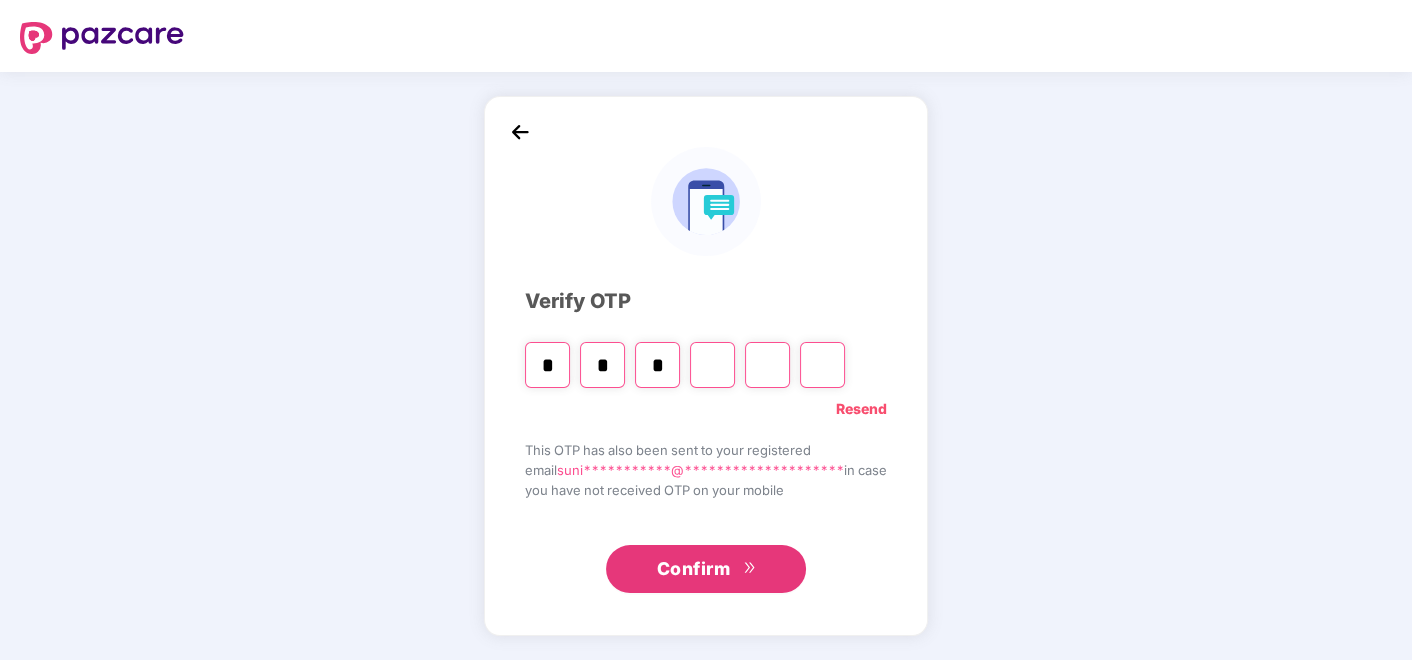 type on "*" 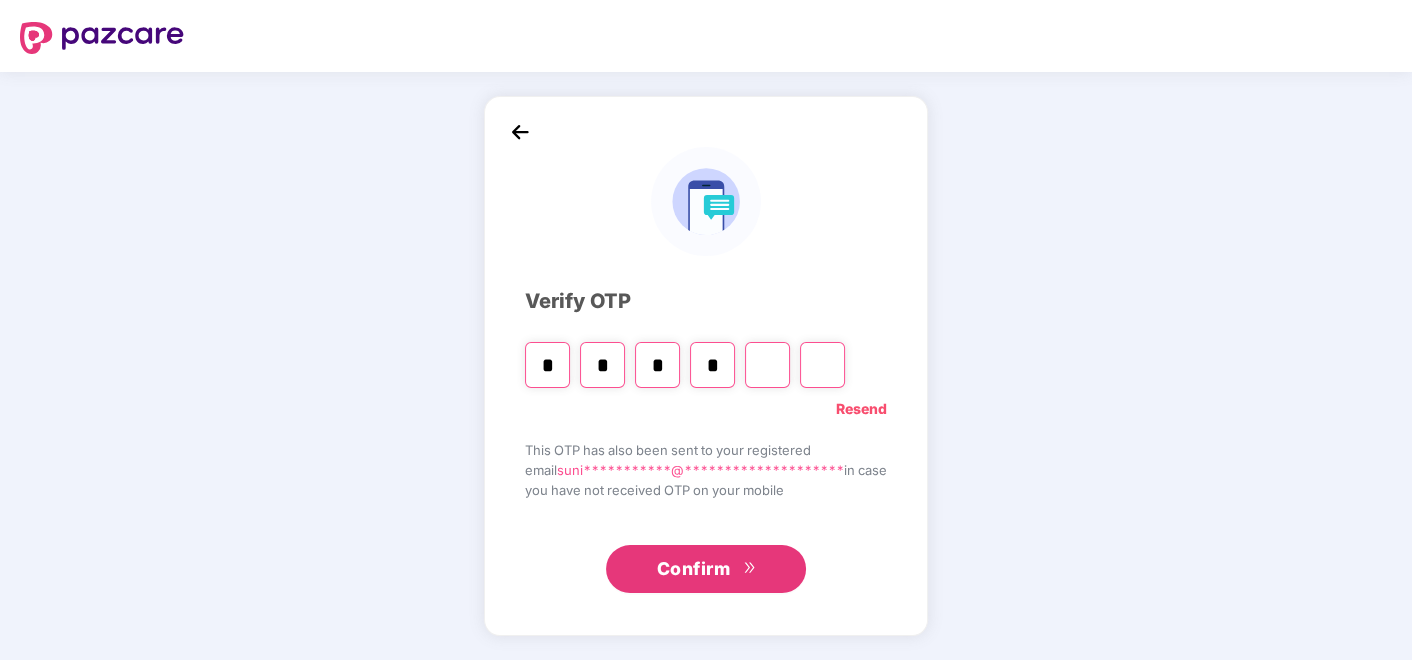 type on "*" 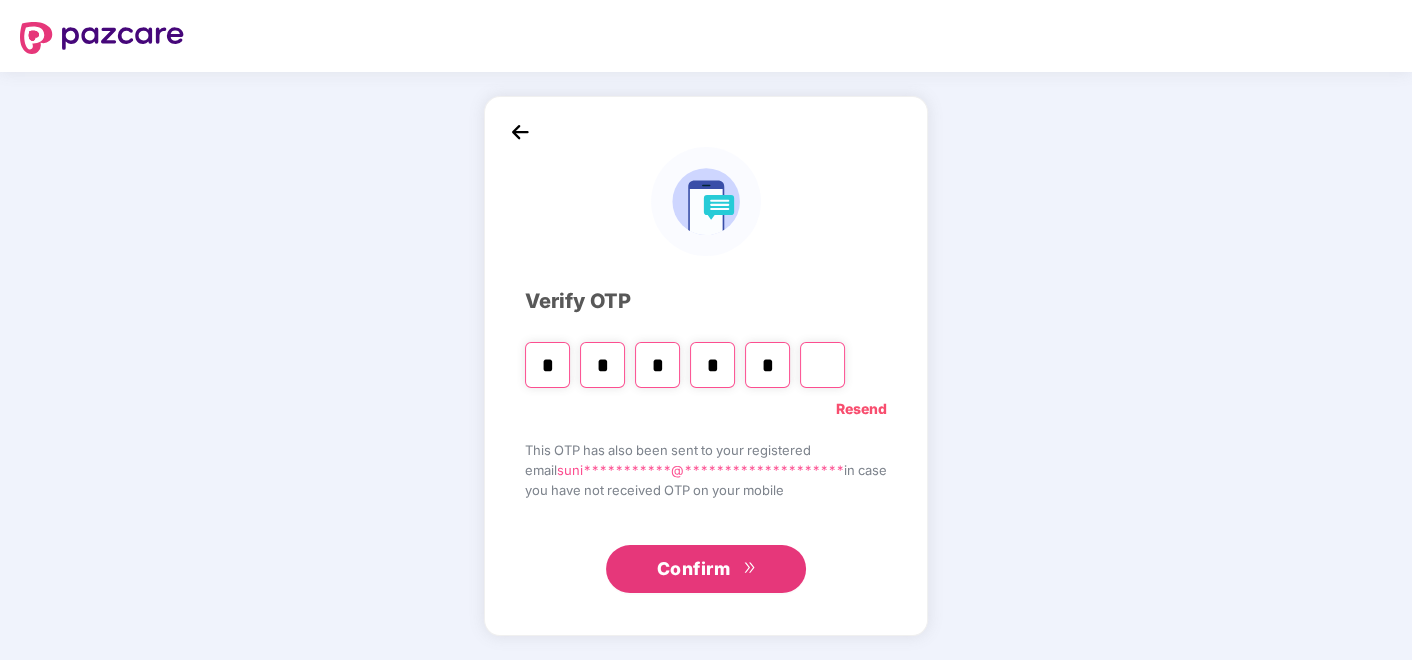 type on "*" 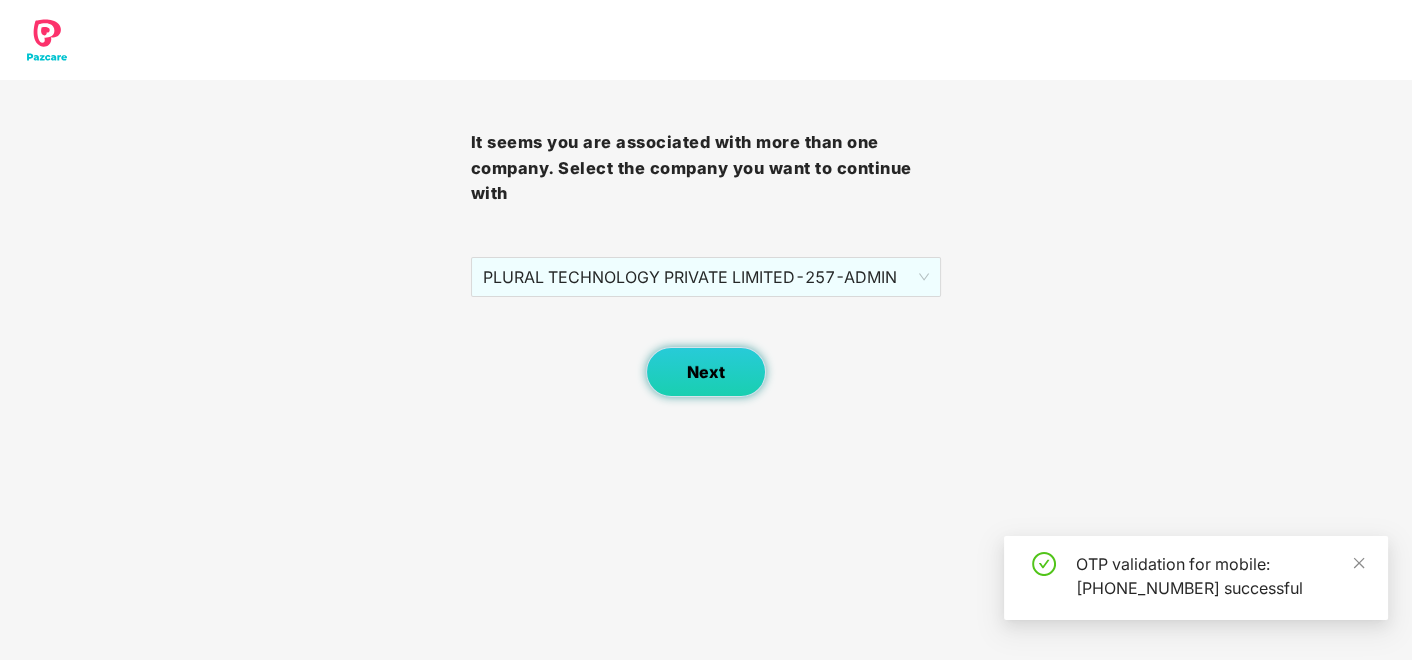click on "Next" at bounding box center (706, 372) 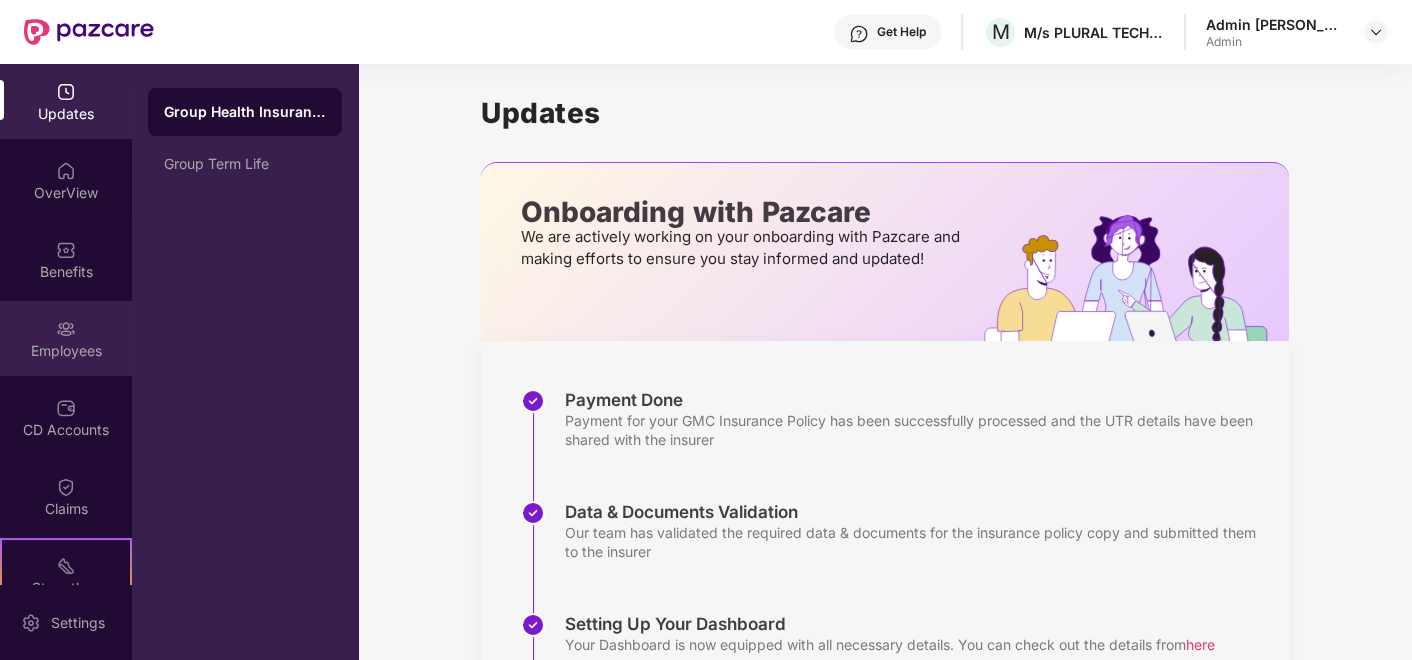 click on "Employees" at bounding box center [66, 351] 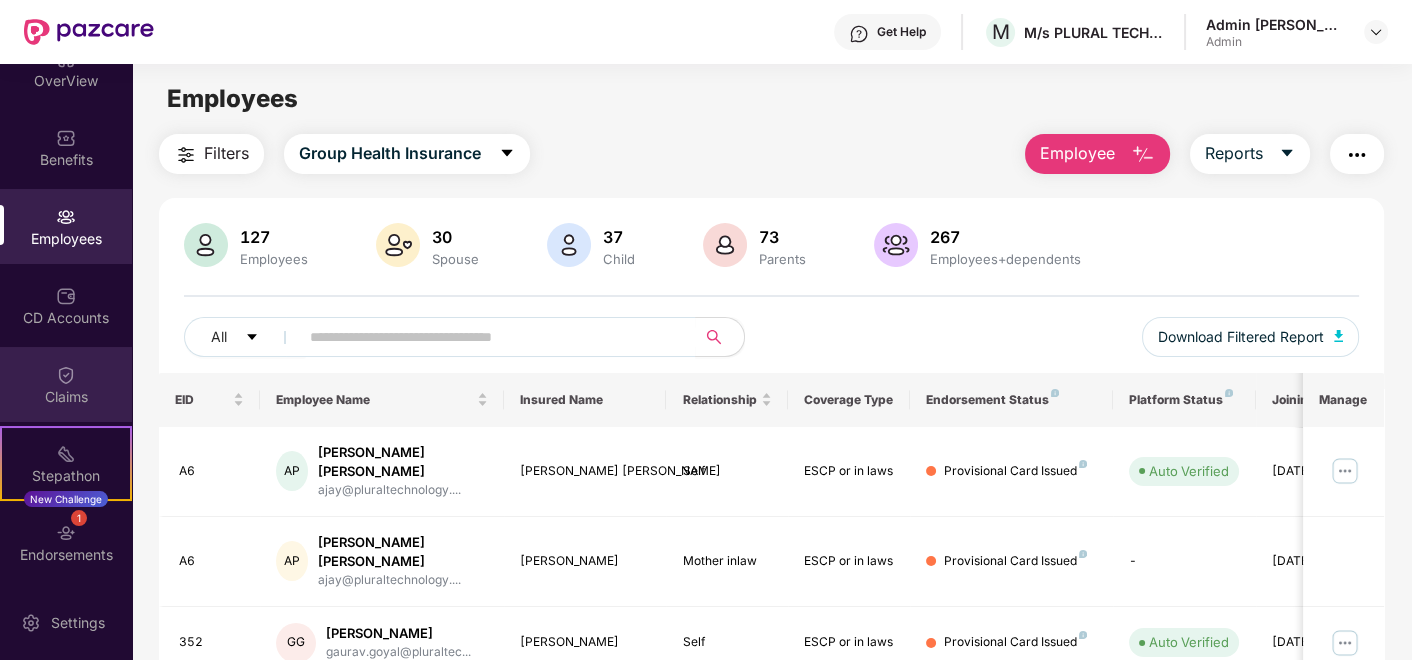 scroll, scrollTop: 189, scrollLeft: 0, axis: vertical 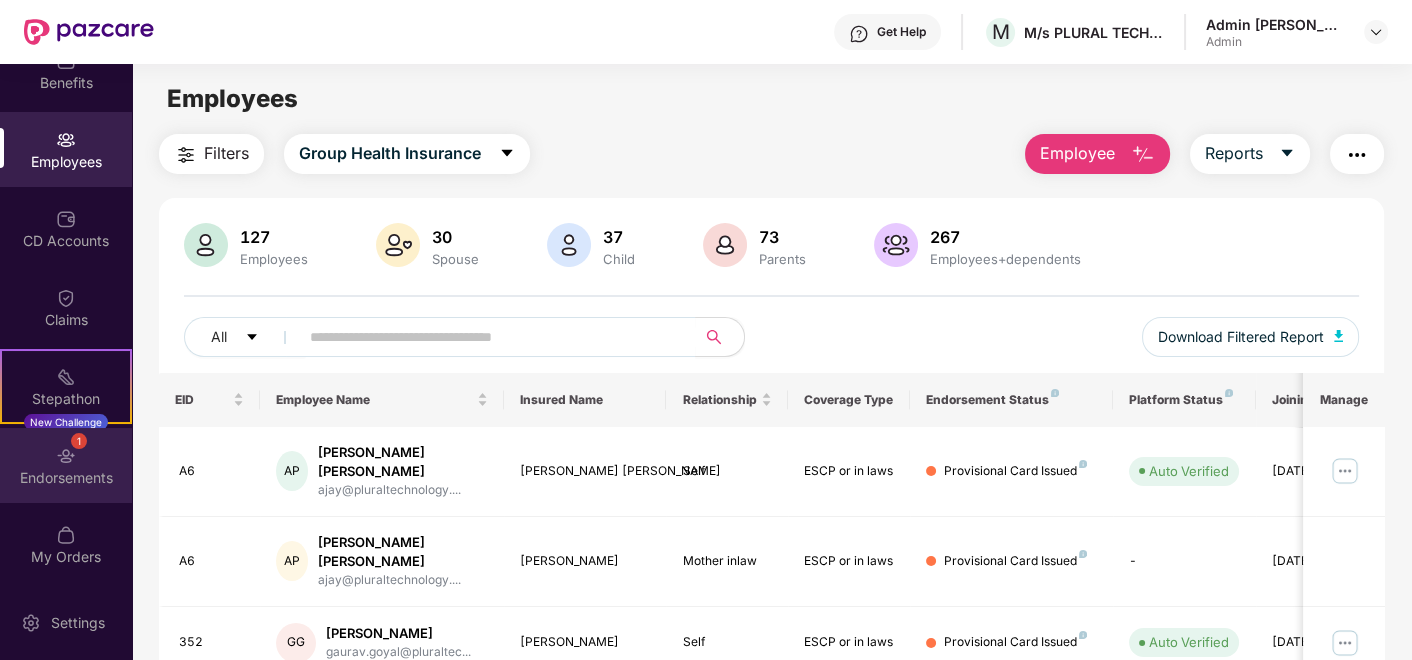 click on "Endorsements" at bounding box center (66, 478) 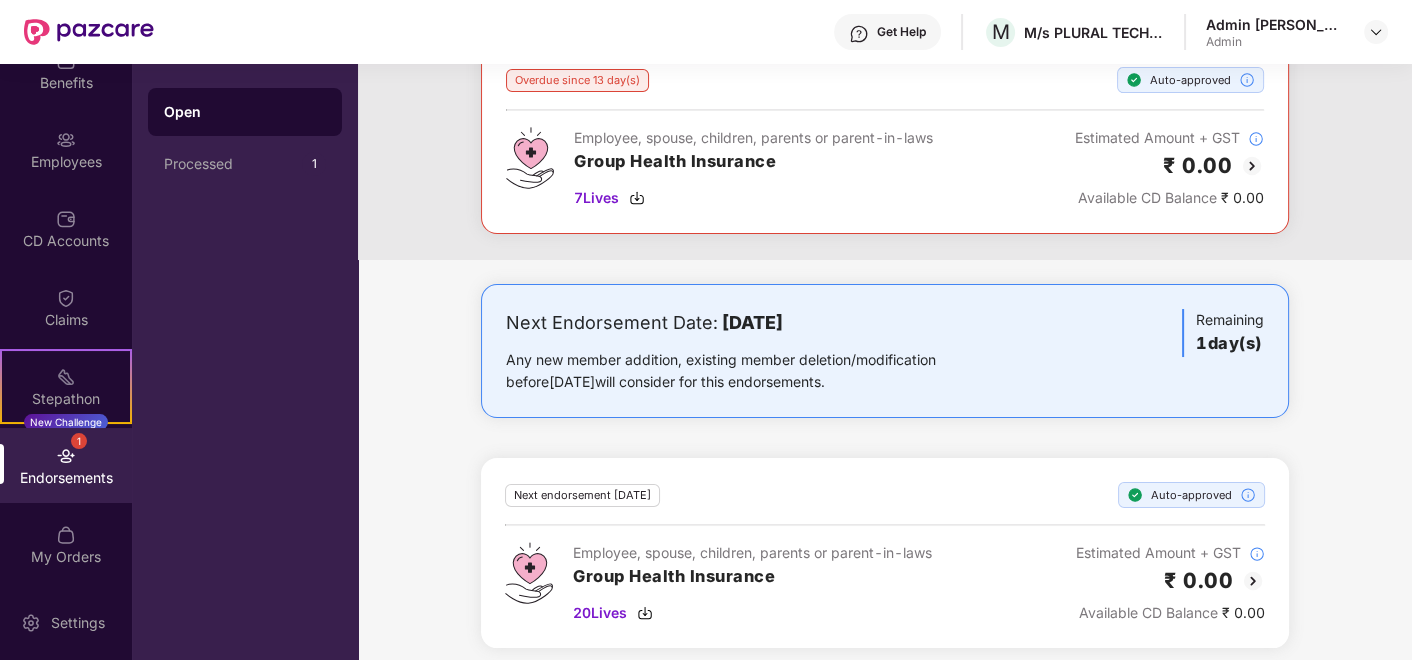 scroll, scrollTop: 140, scrollLeft: 0, axis: vertical 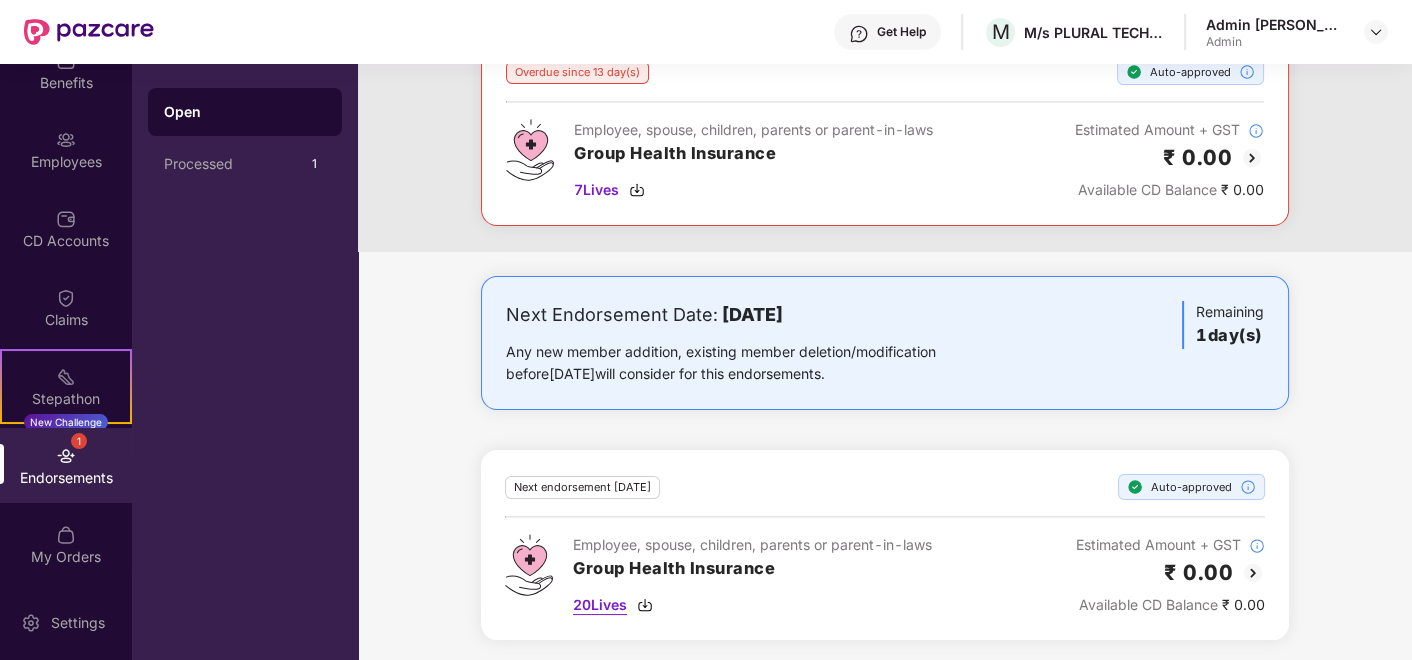 click on "20  Lives" at bounding box center (600, 605) 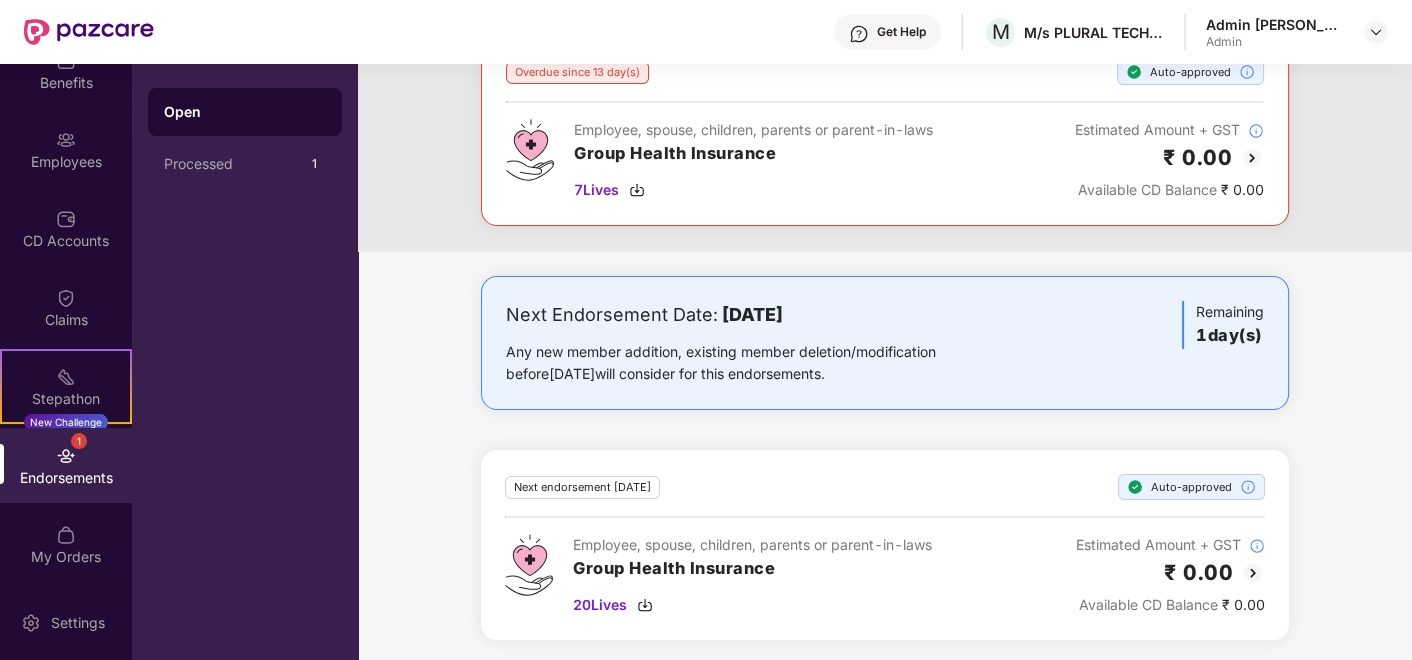 scroll, scrollTop: 0, scrollLeft: 0, axis: both 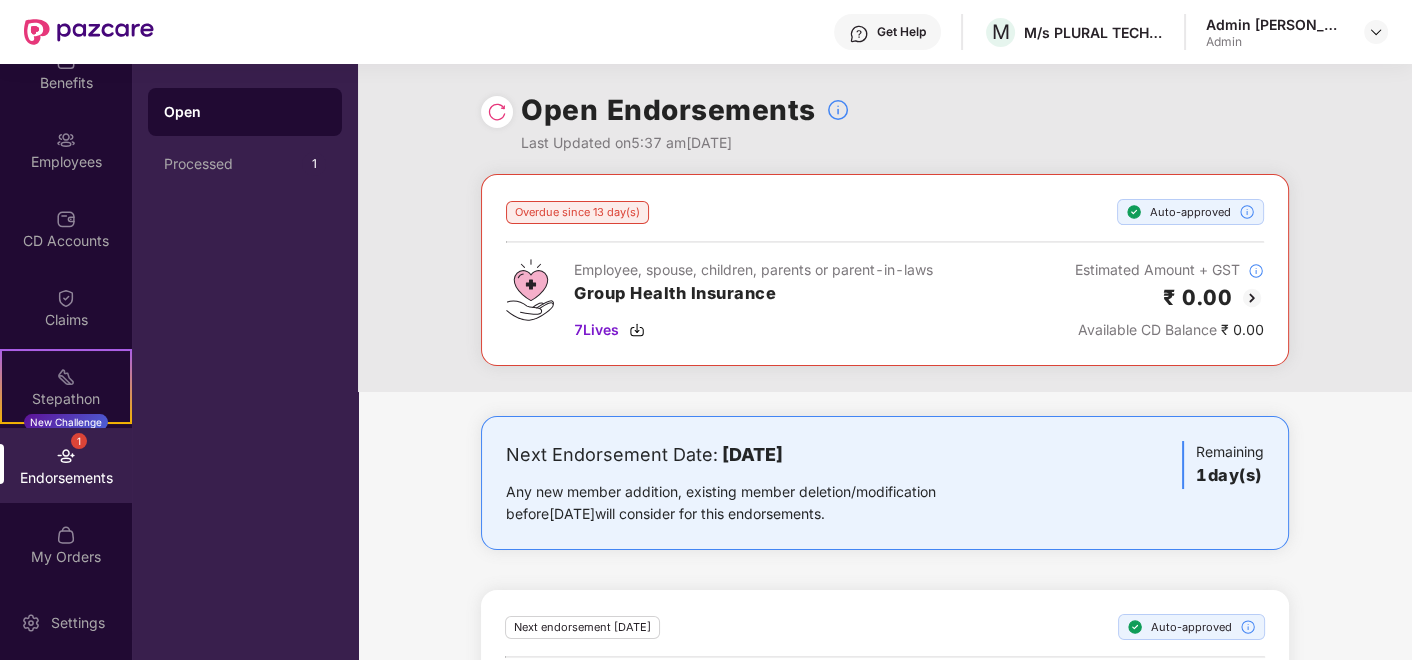 click on "Open Endorsements Last Updated on  5:37 am, 14 Jul 2025" at bounding box center [885, 119] 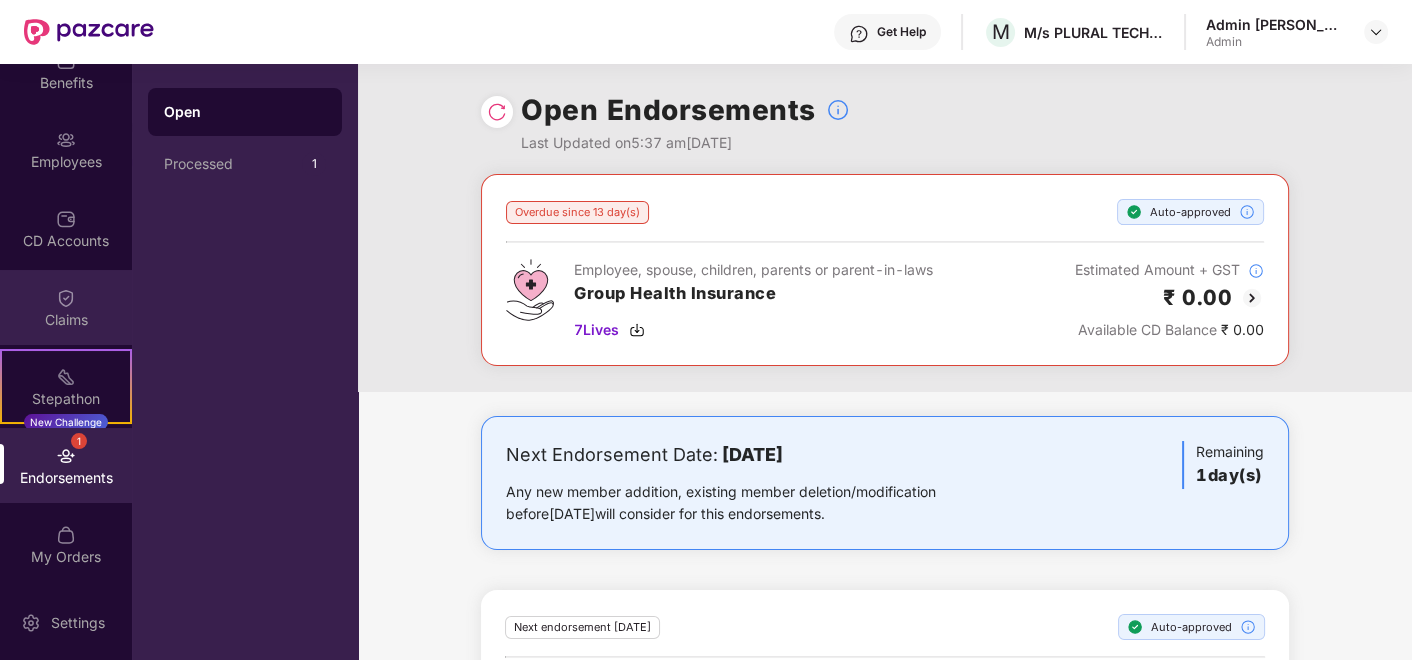 click on "Claims" at bounding box center (66, 320) 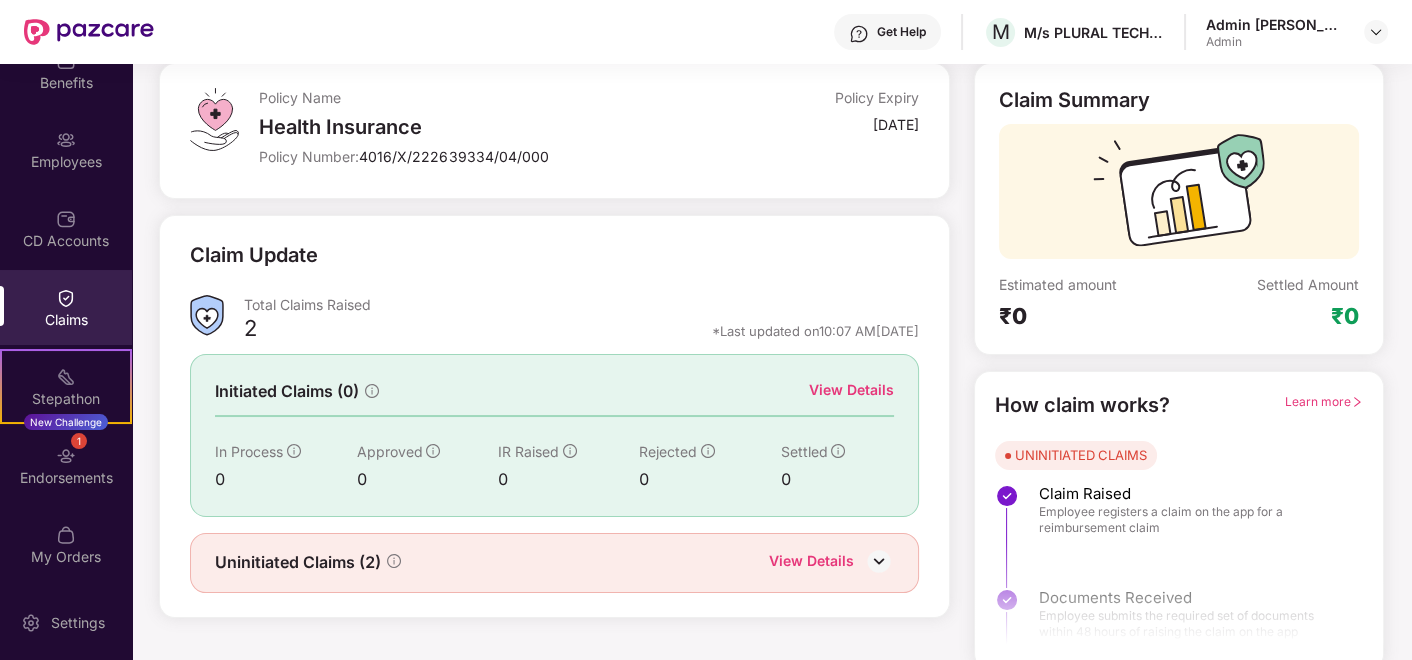scroll, scrollTop: 122, scrollLeft: 0, axis: vertical 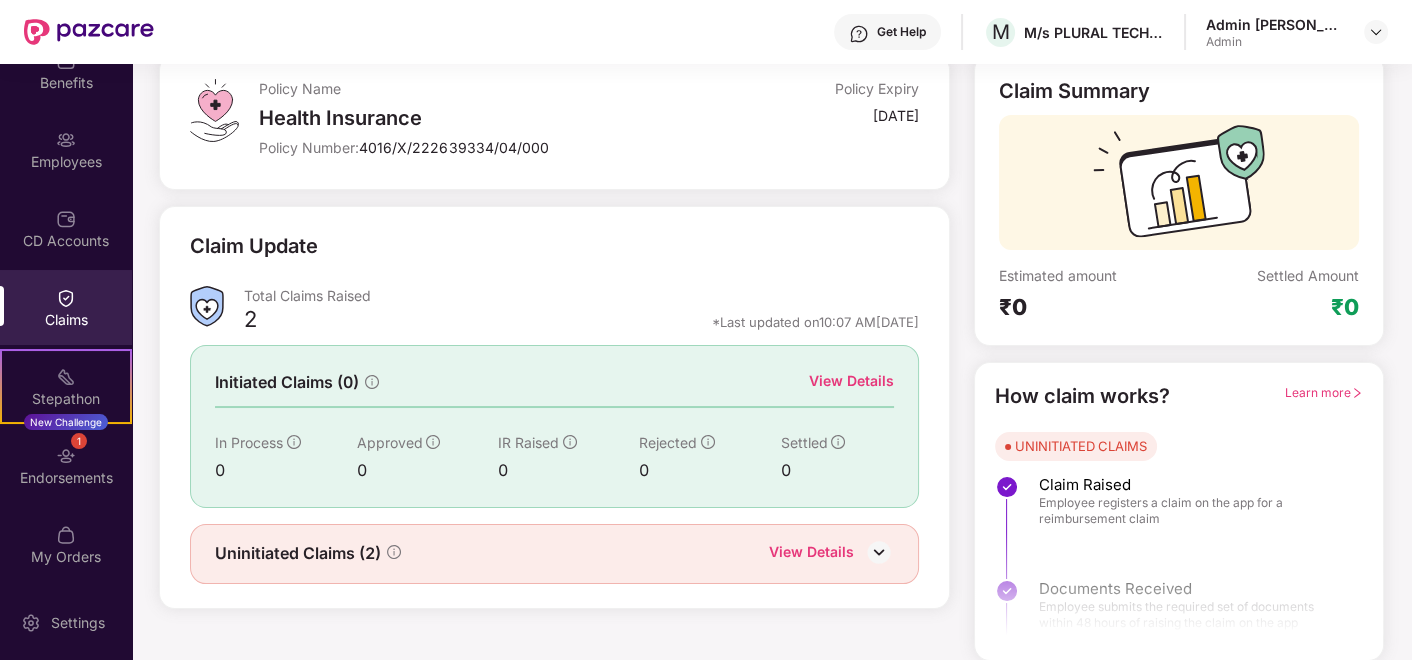 click on "View Details" at bounding box center [811, 554] 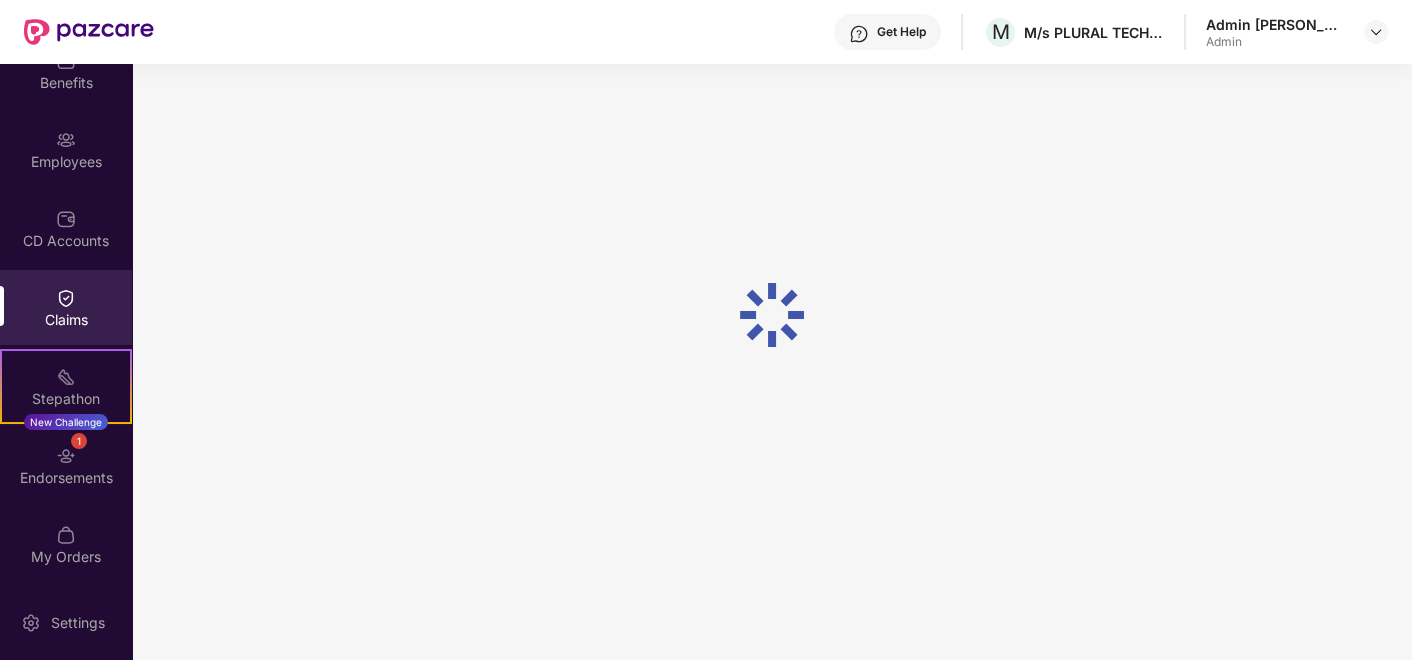 scroll, scrollTop: 63, scrollLeft: 0, axis: vertical 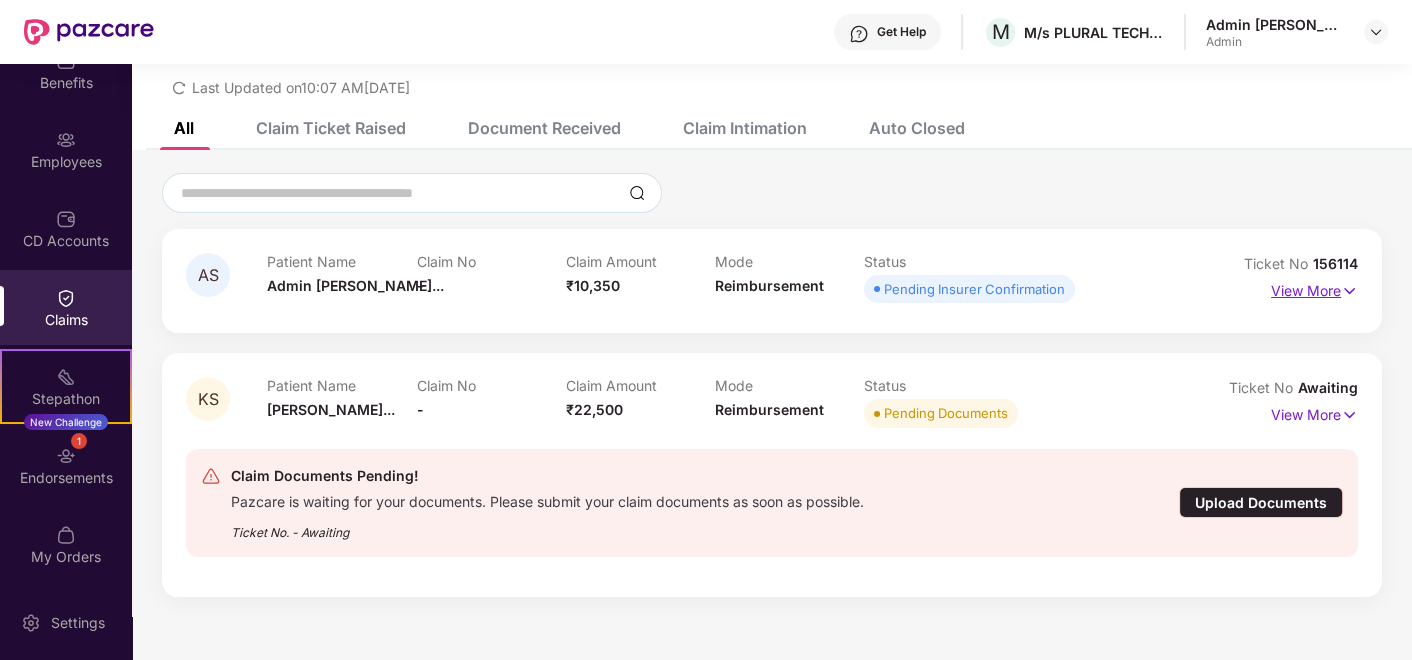 click at bounding box center (1349, 291) 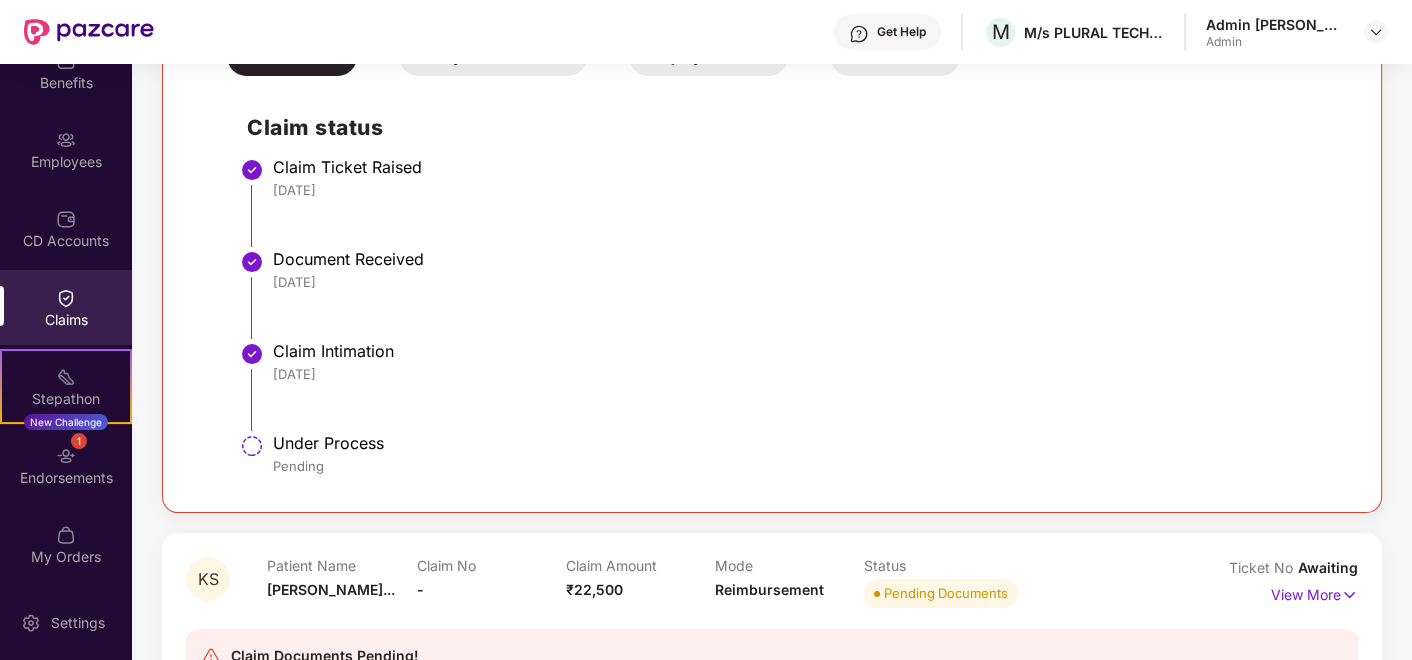 scroll, scrollTop: 508, scrollLeft: 0, axis: vertical 